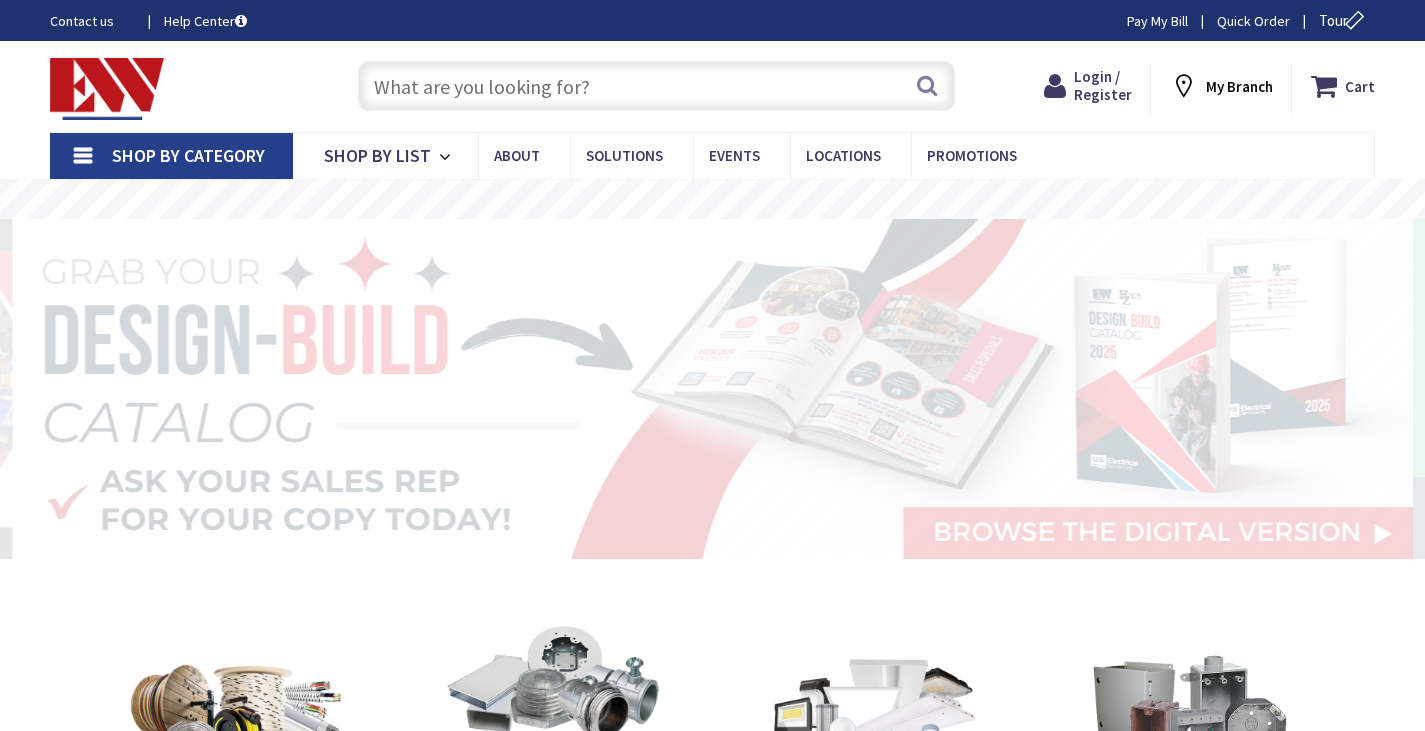 scroll, scrollTop: 0, scrollLeft: 0, axis: both 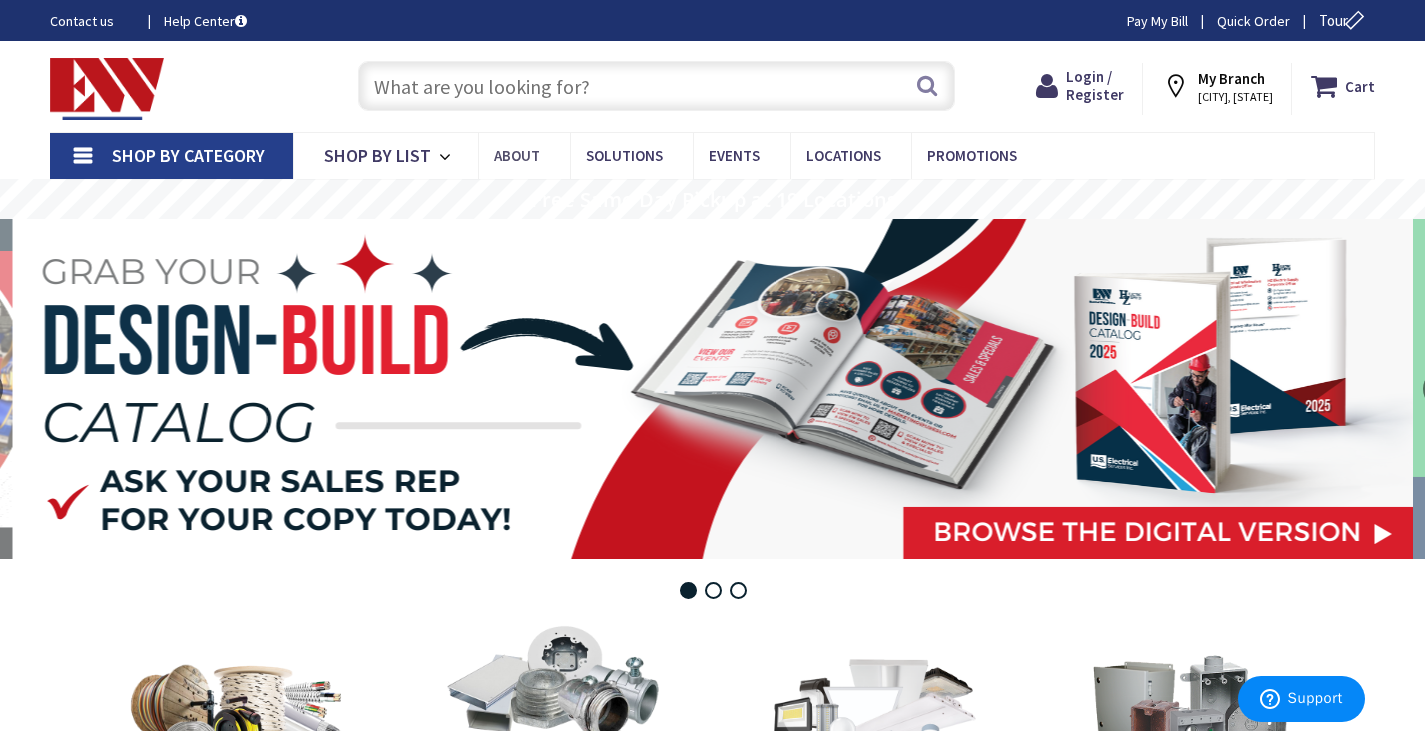 click on "About" at bounding box center [517, 155] 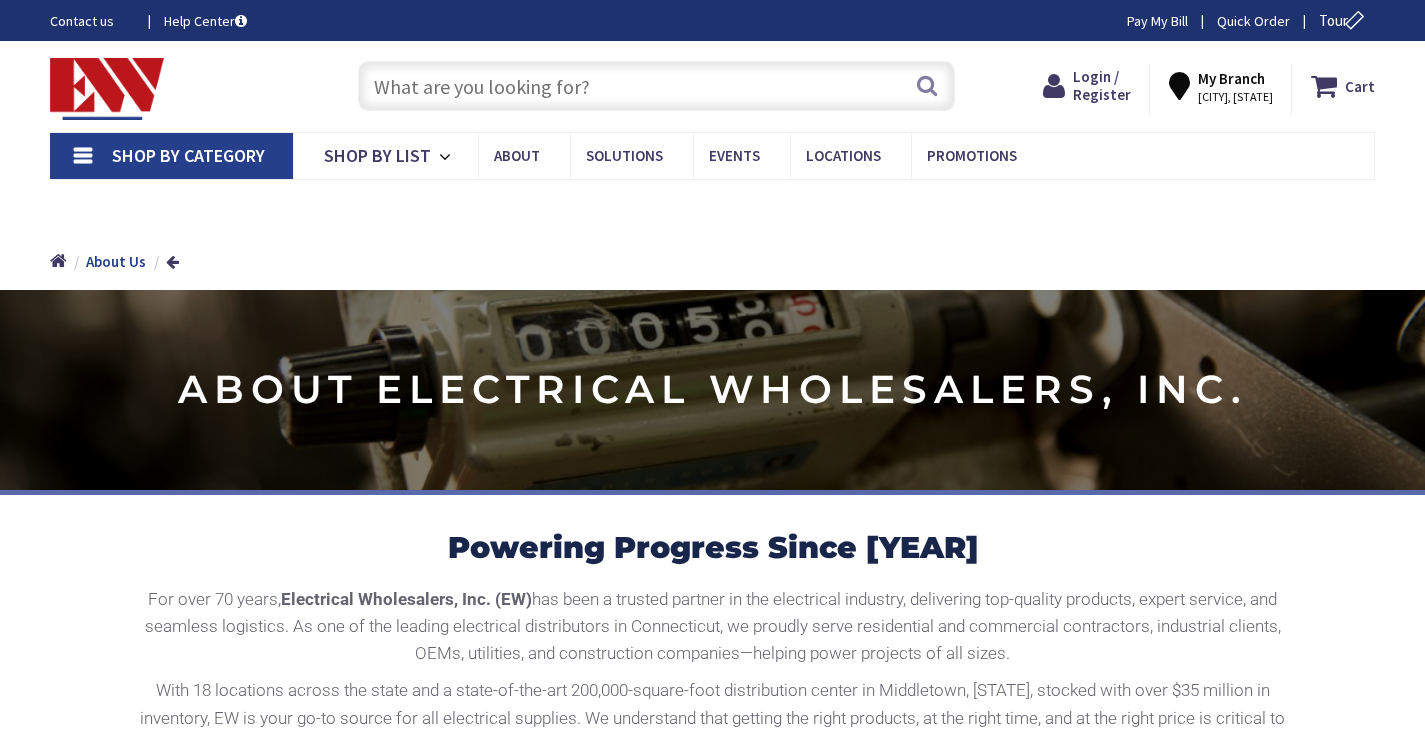 scroll, scrollTop: 0, scrollLeft: 0, axis: both 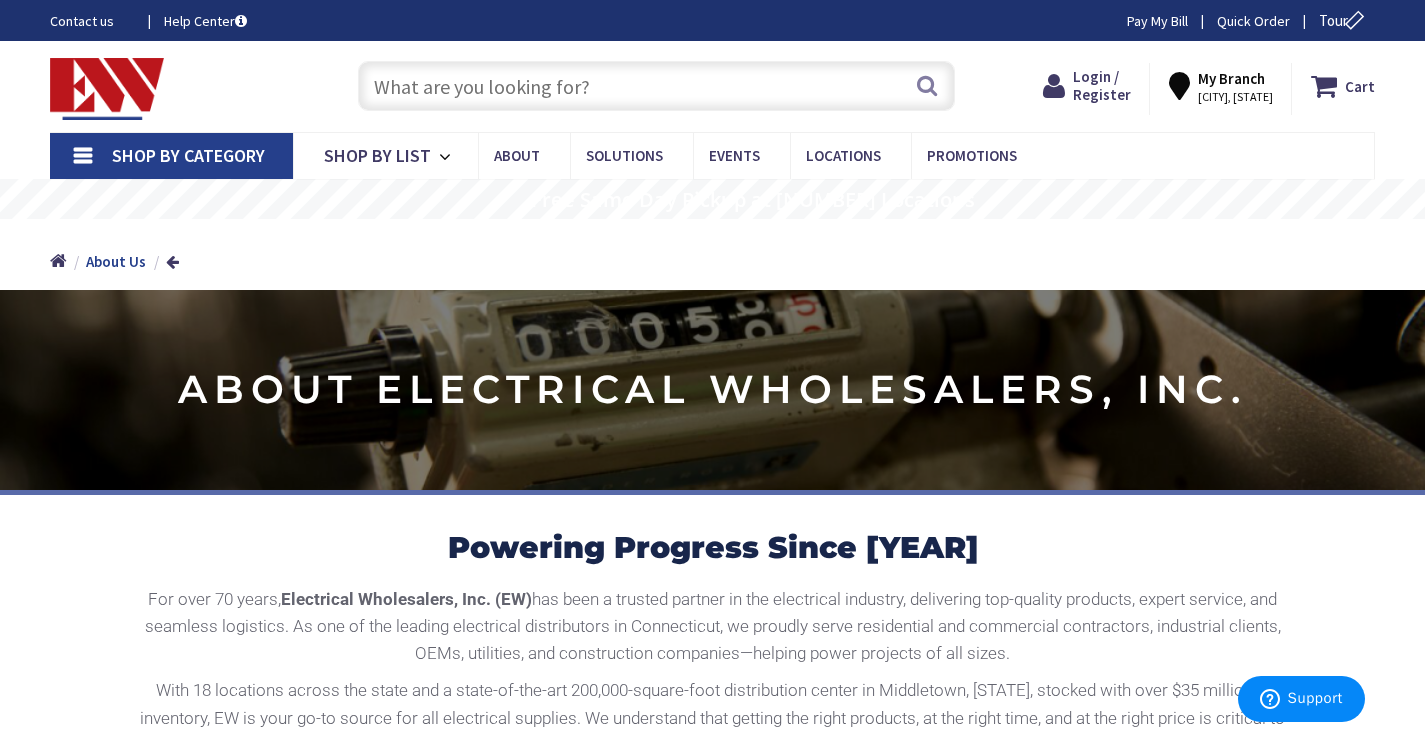 click on "News" at bounding box center [0, 0] 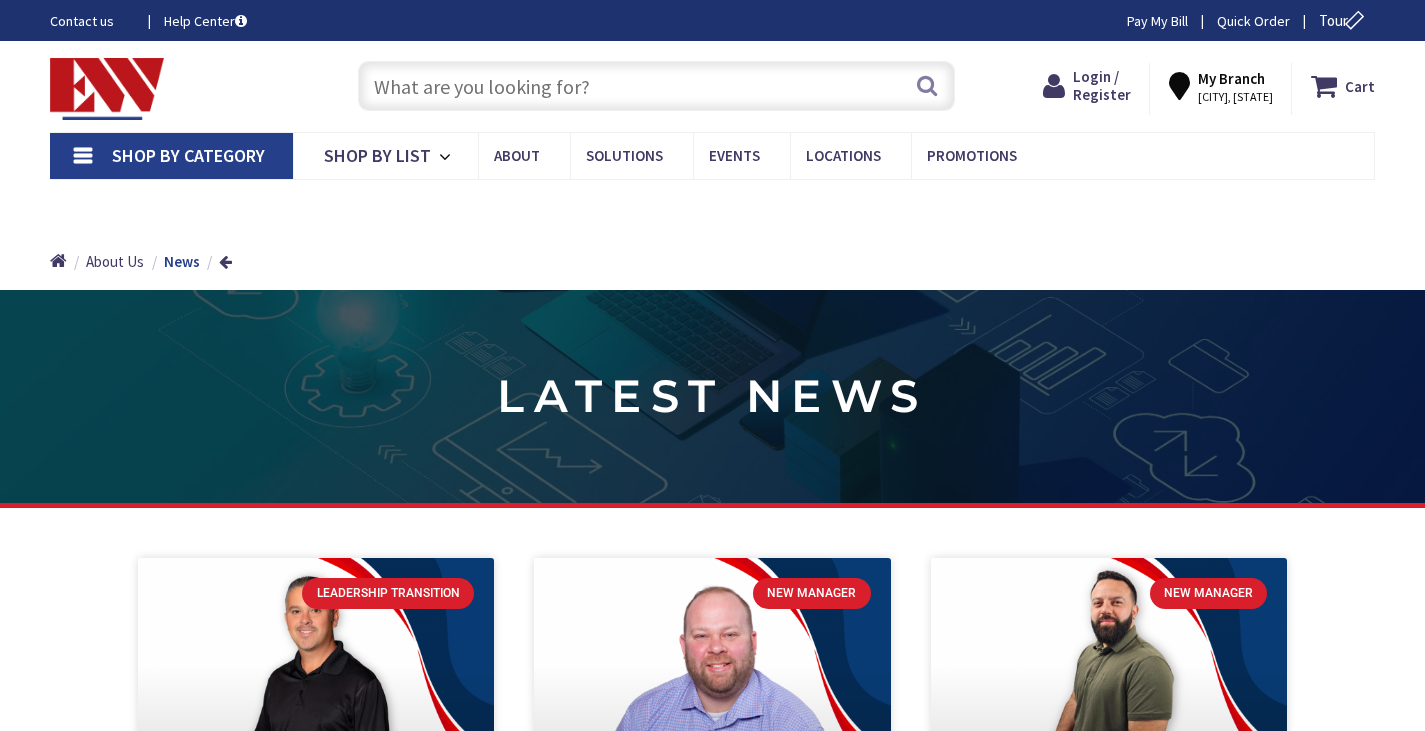 scroll, scrollTop: 0, scrollLeft: 0, axis: both 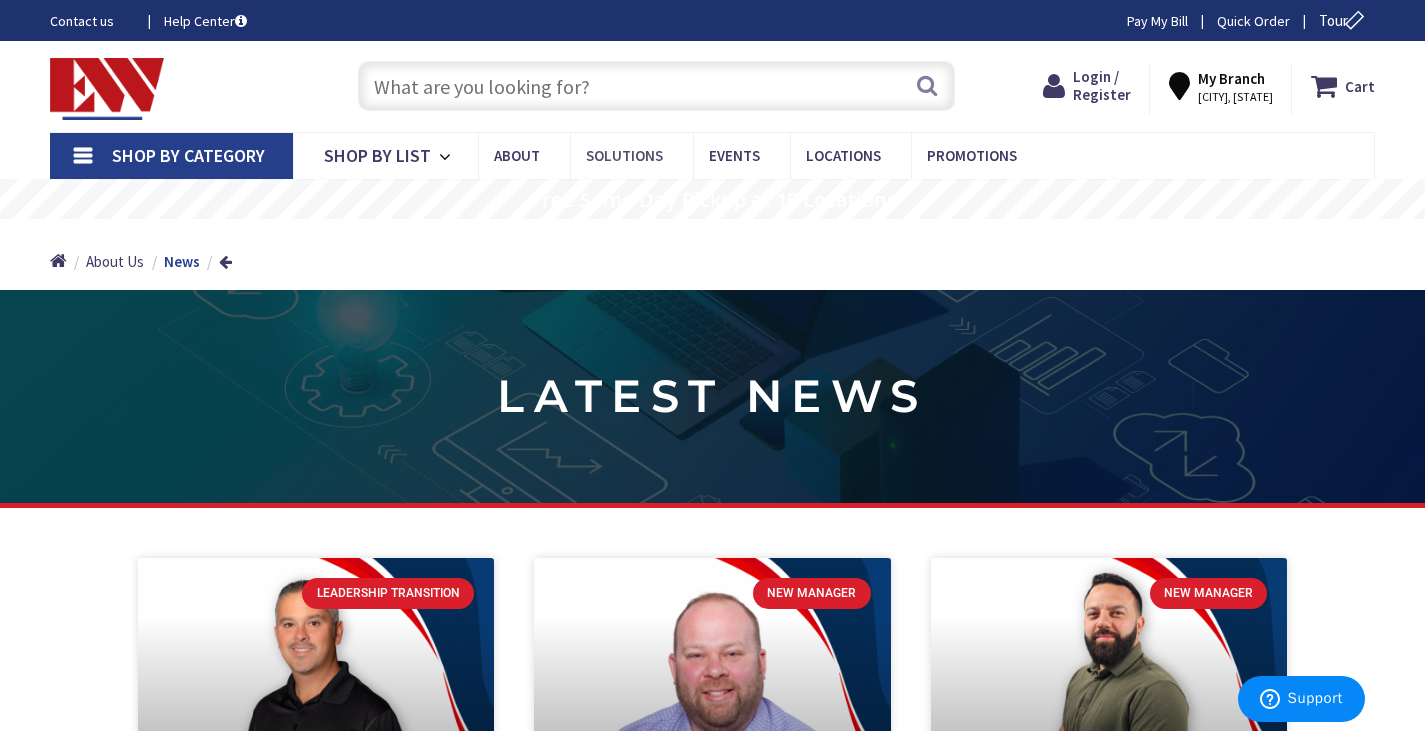 click on "Solutions" at bounding box center (624, 155) 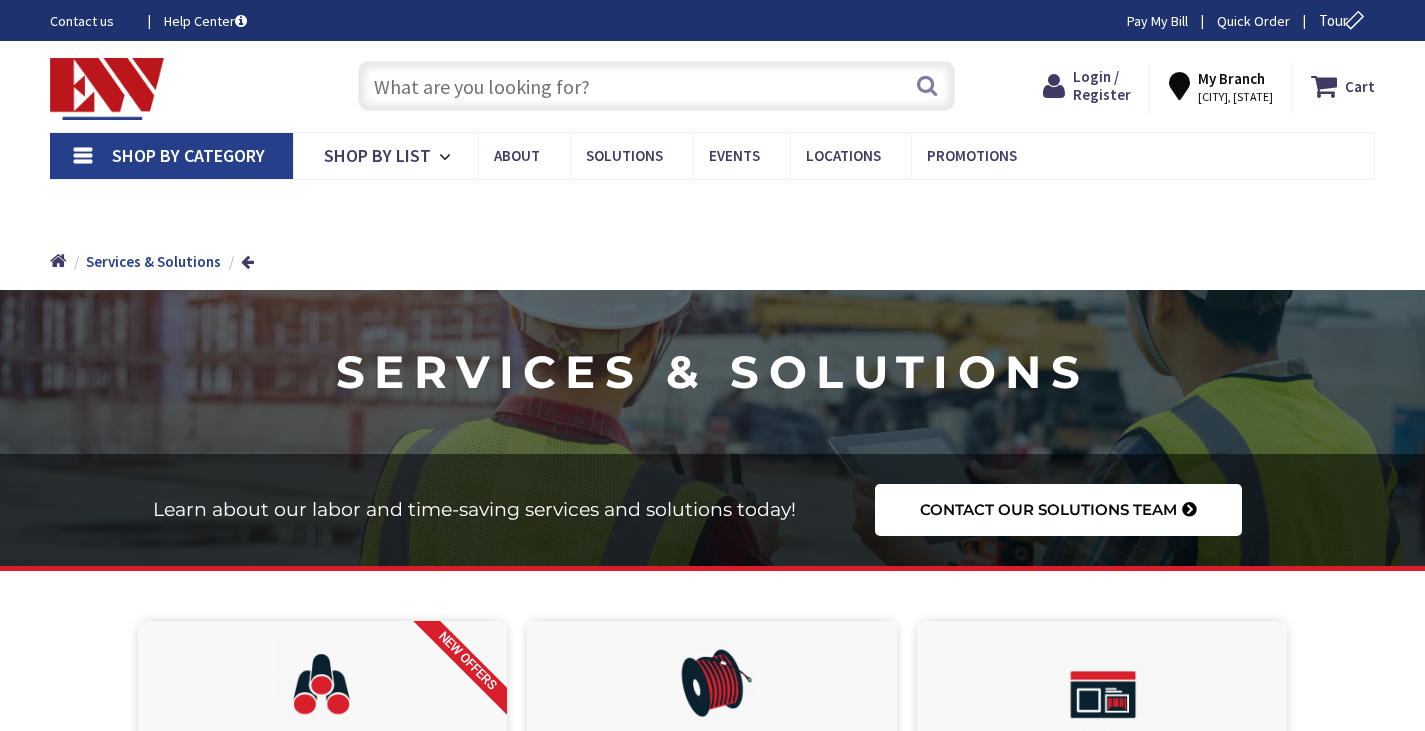 scroll, scrollTop: 0, scrollLeft: 0, axis: both 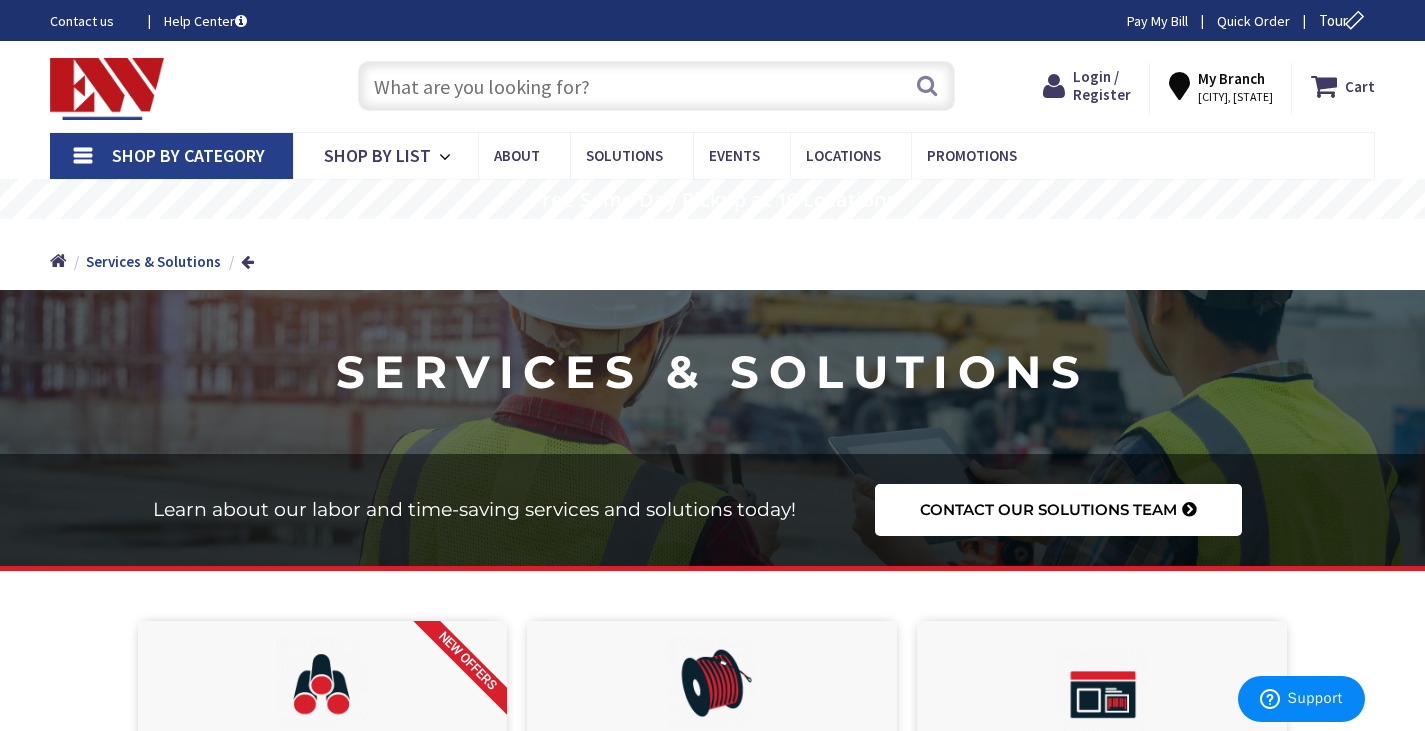 click on "CDC & Delivery" at bounding box center (0, 0) 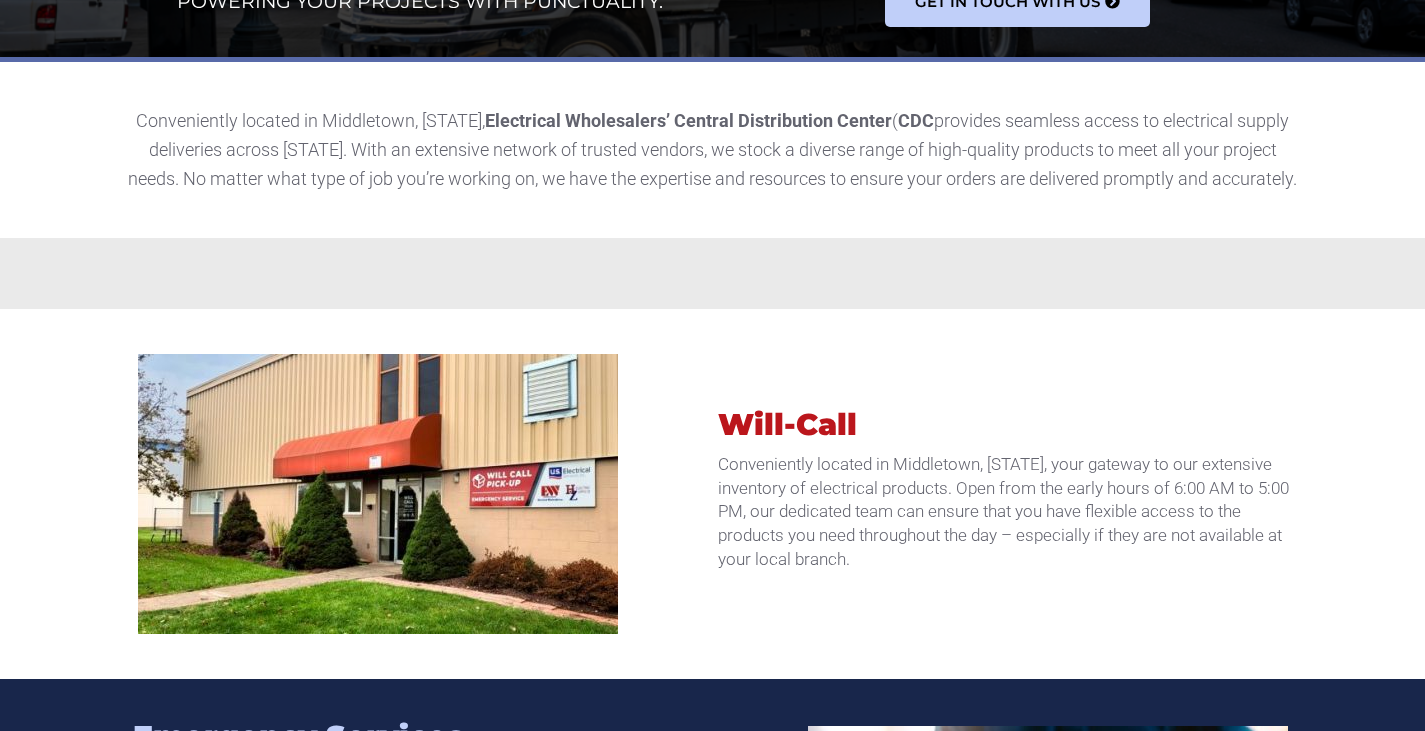 scroll, scrollTop: 500, scrollLeft: 0, axis: vertical 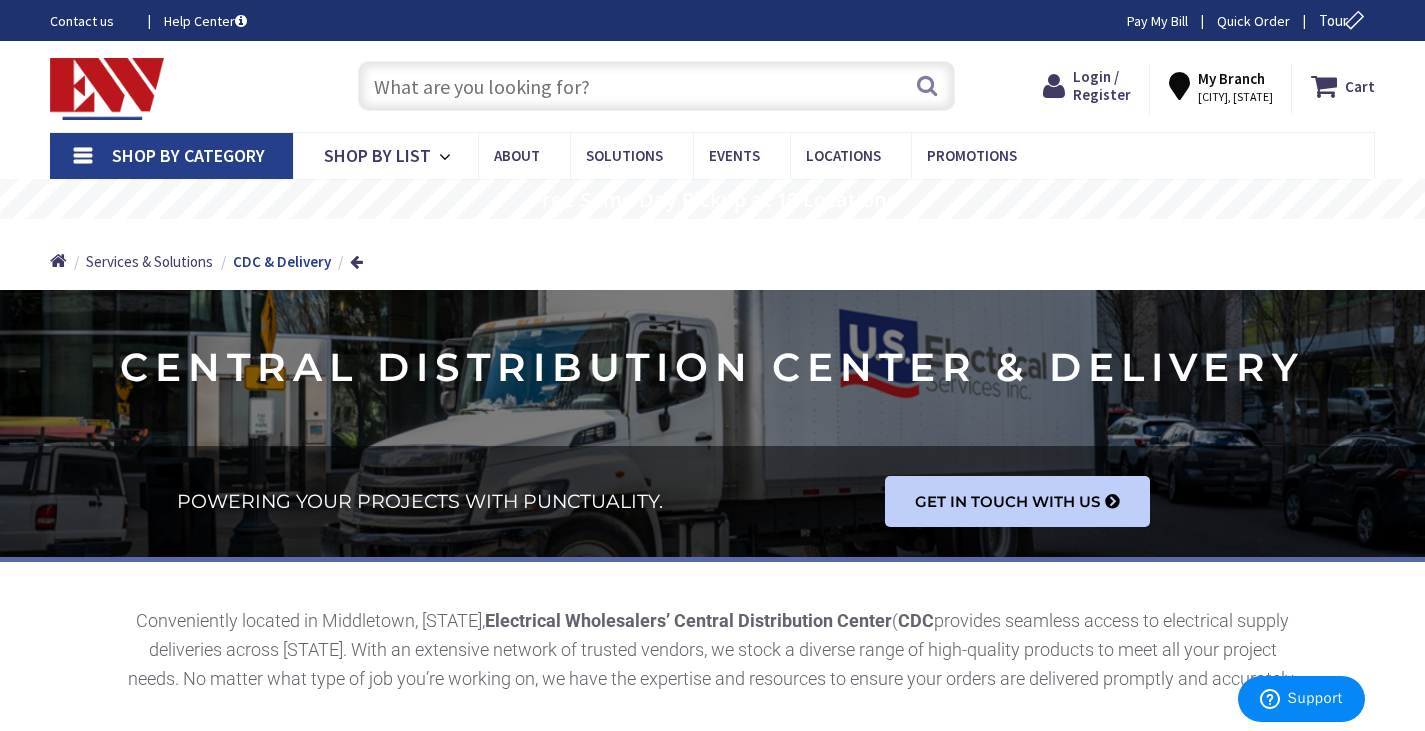 click on "Energy Solutions" at bounding box center (0, 0) 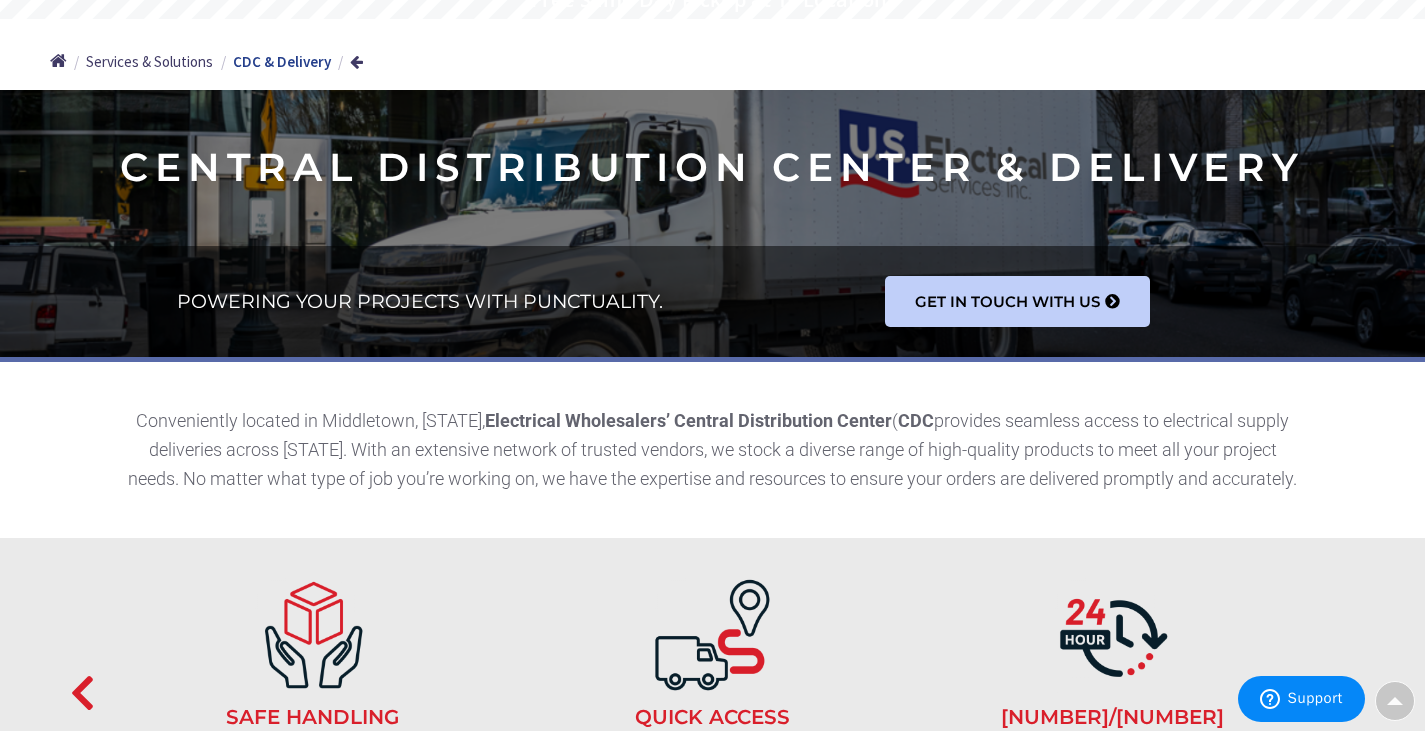scroll, scrollTop: 239, scrollLeft: 0, axis: vertical 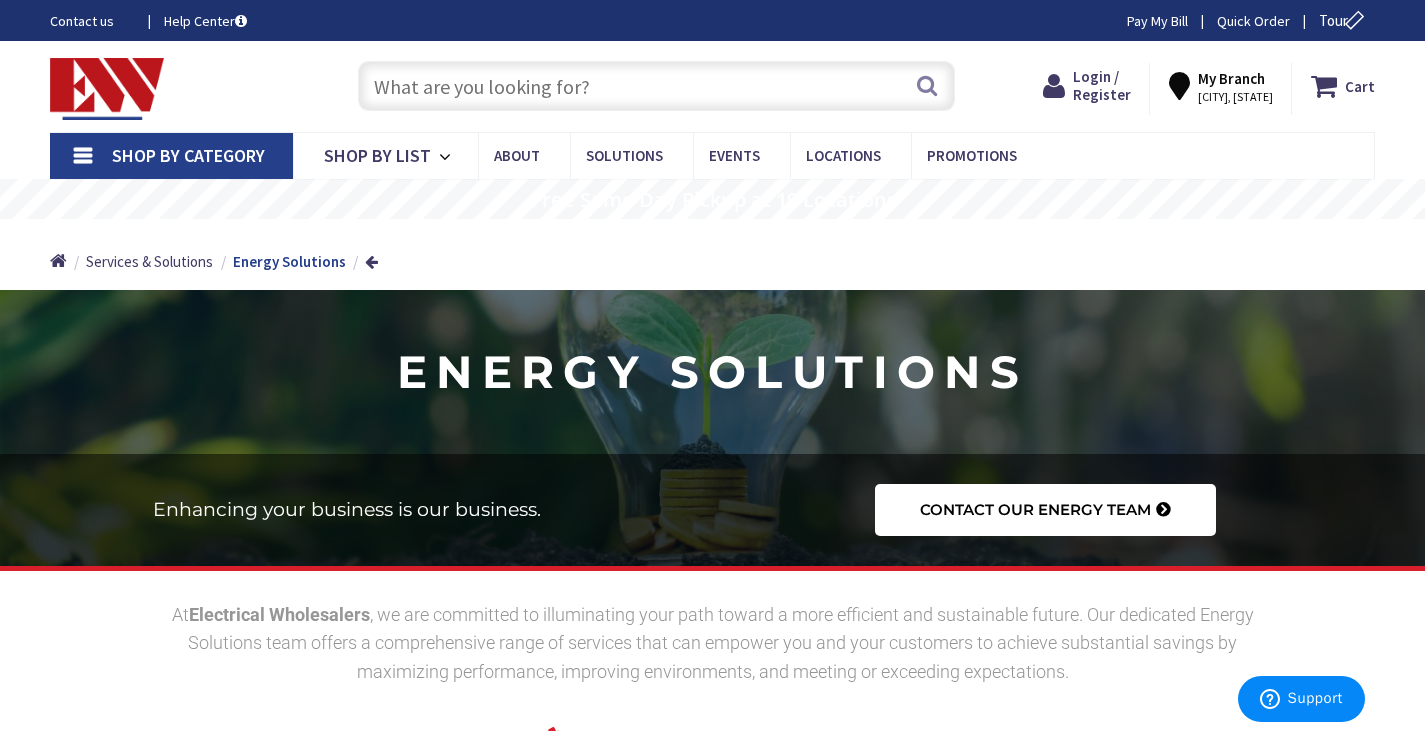 click on "Inventory Management" at bounding box center (0, 0) 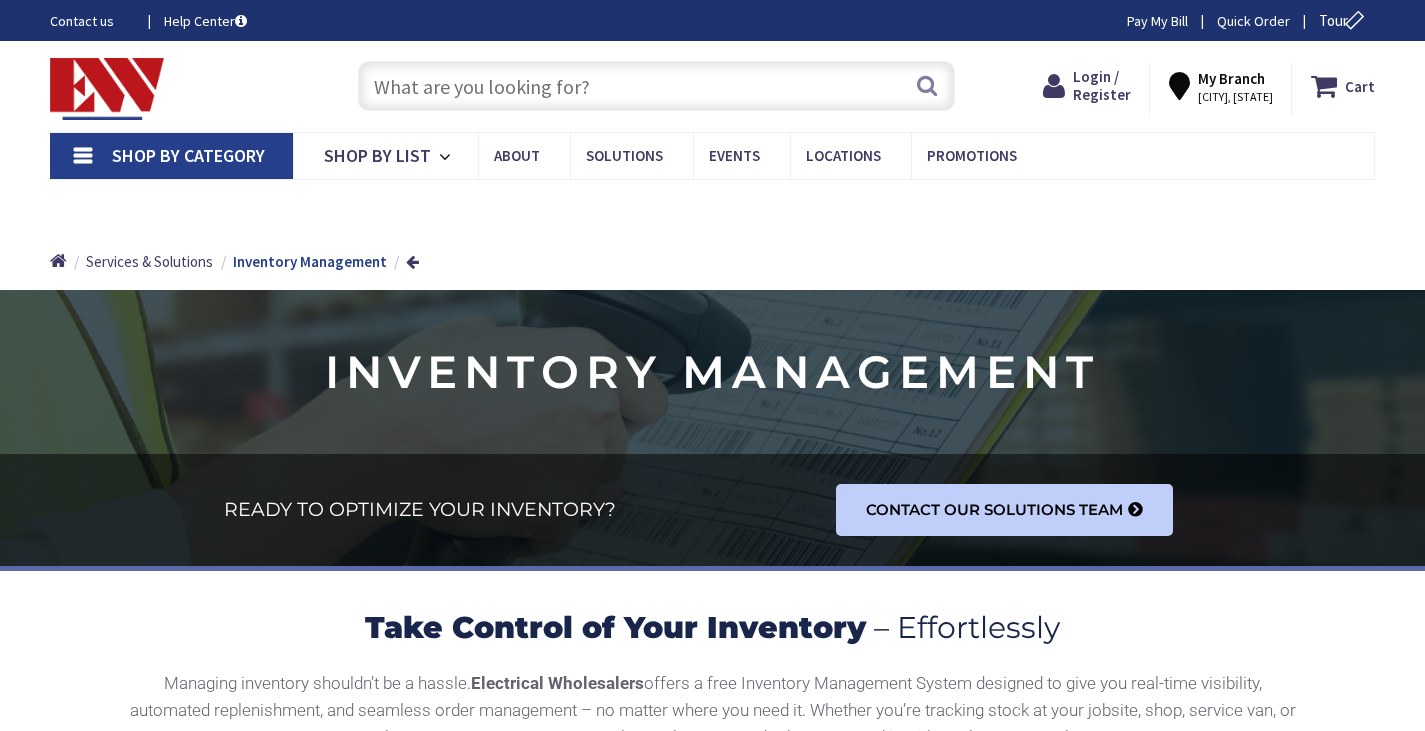 scroll, scrollTop: 0, scrollLeft: 0, axis: both 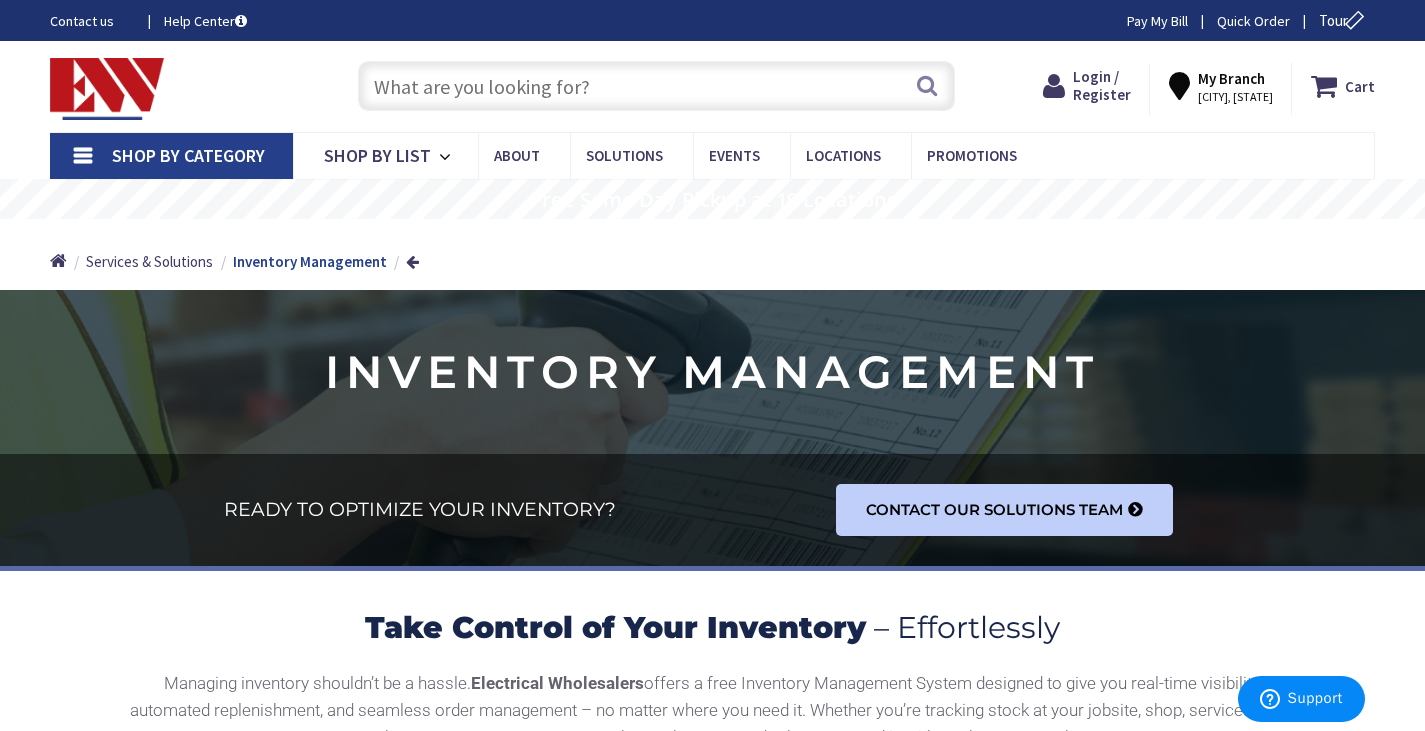 click on "Prefab Solutions" at bounding box center [0, 0] 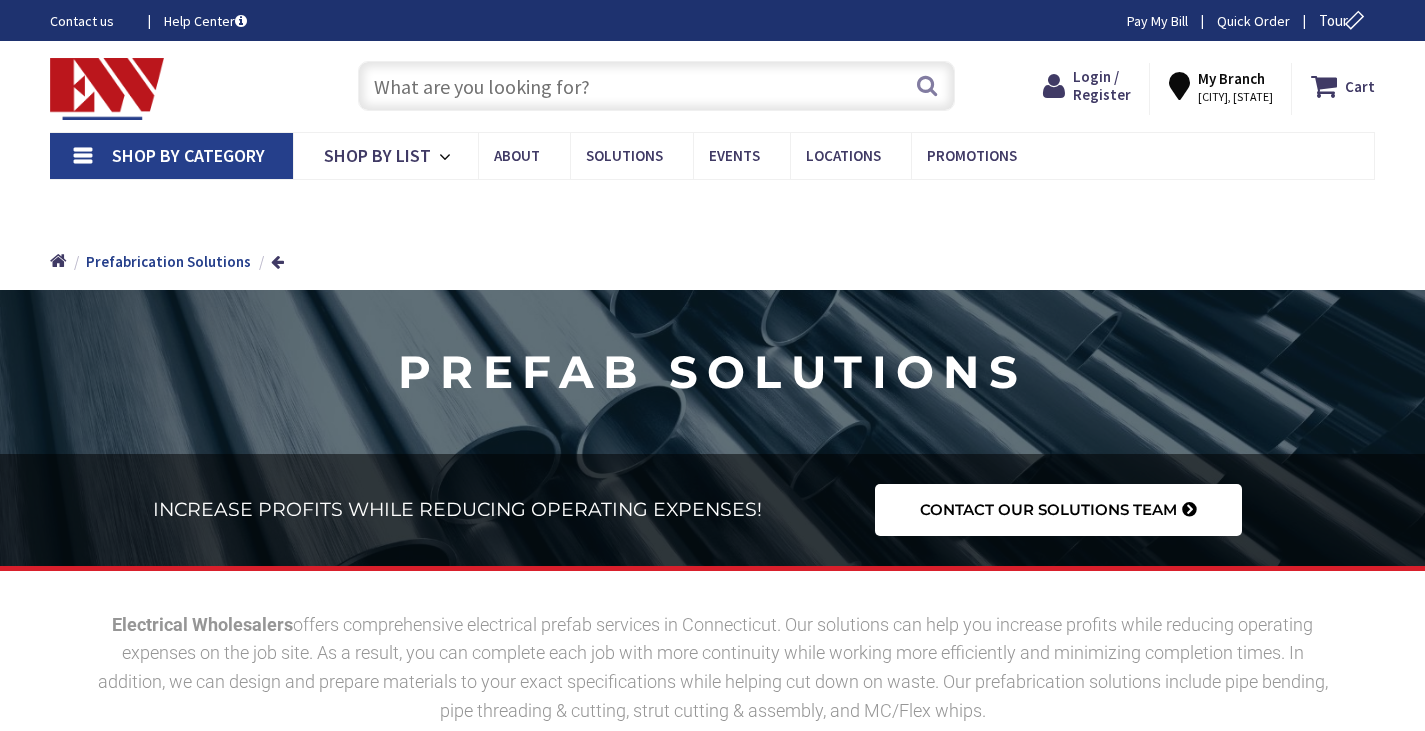 scroll, scrollTop: 0, scrollLeft: 0, axis: both 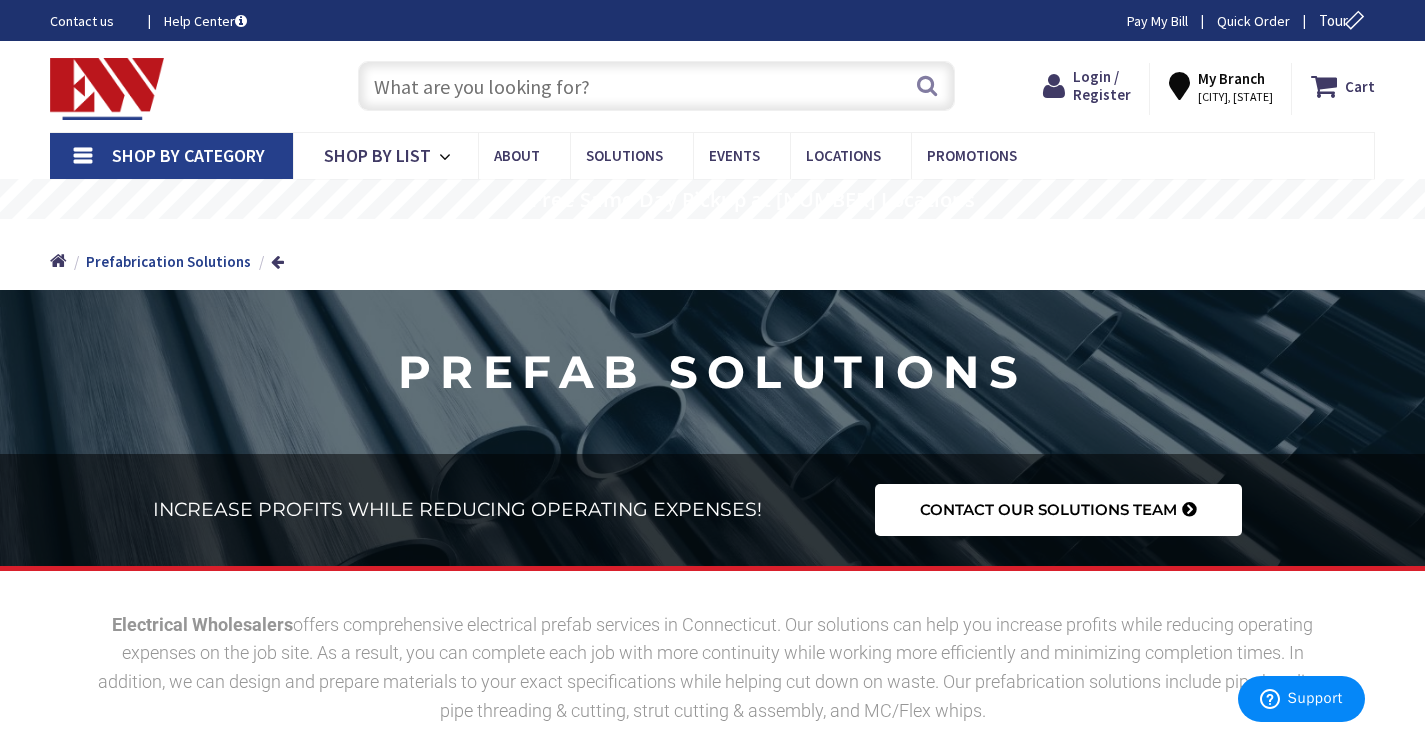 click on "Pipe Bending" at bounding box center [0, 0] 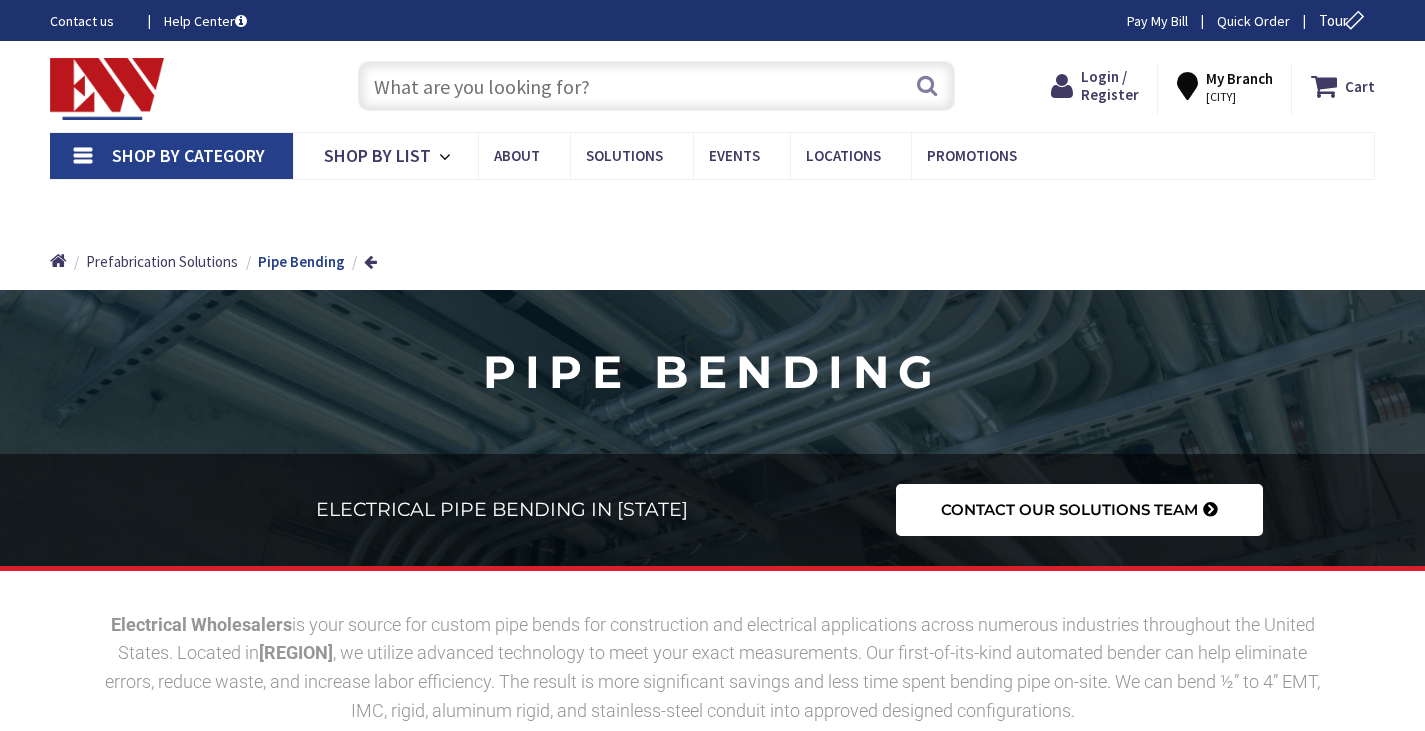 scroll, scrollTop: 0, scrollLeft: 0, axis: both 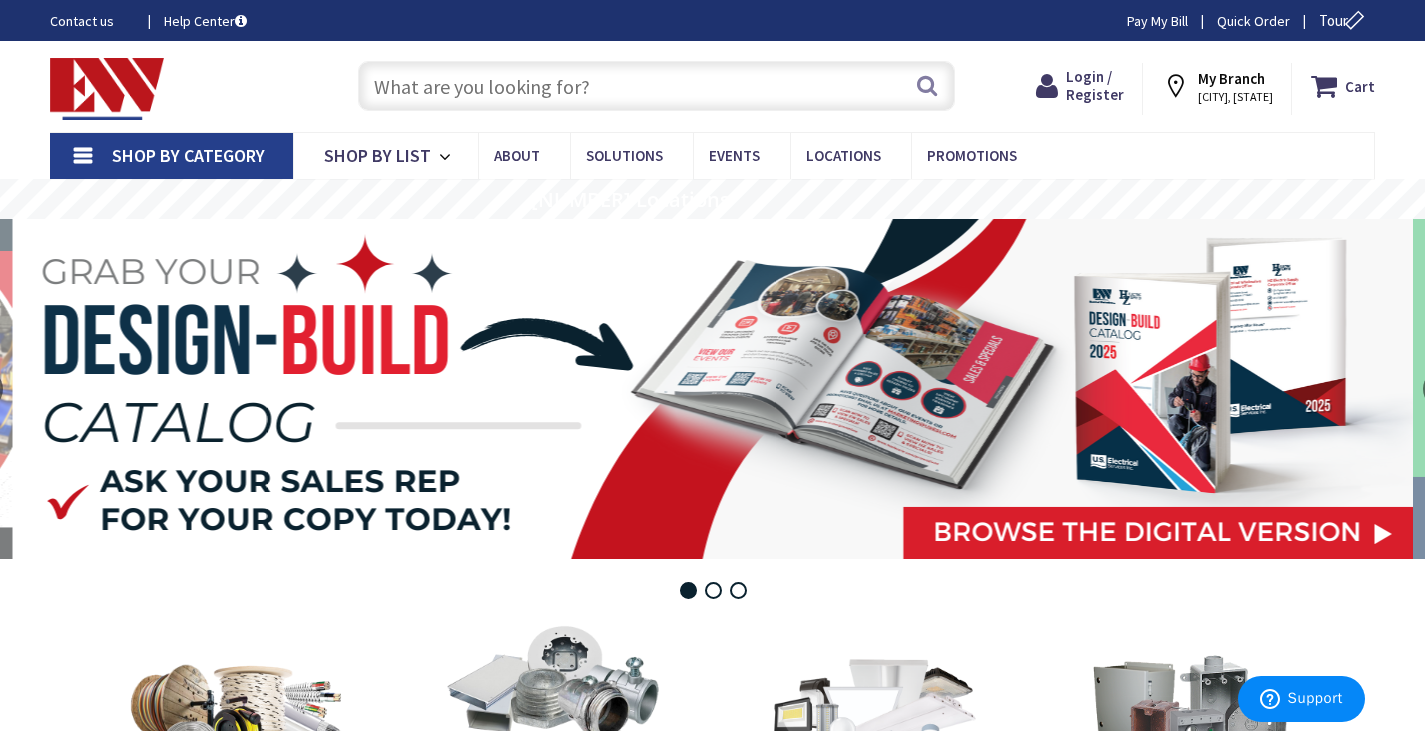 click on "Design Build EV Charging Inventory Management" at bounding box center [713, 590] 